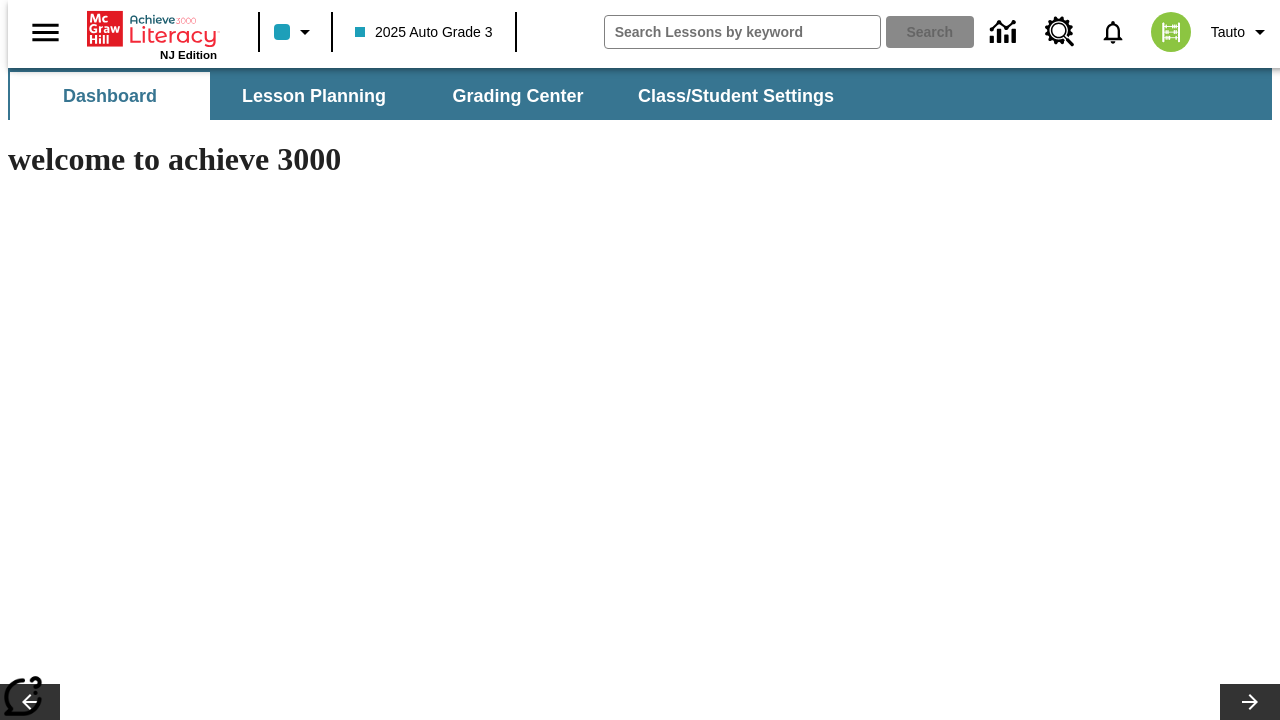 scroll, scrollTop: 0, scrollLeft: 0, axis: both 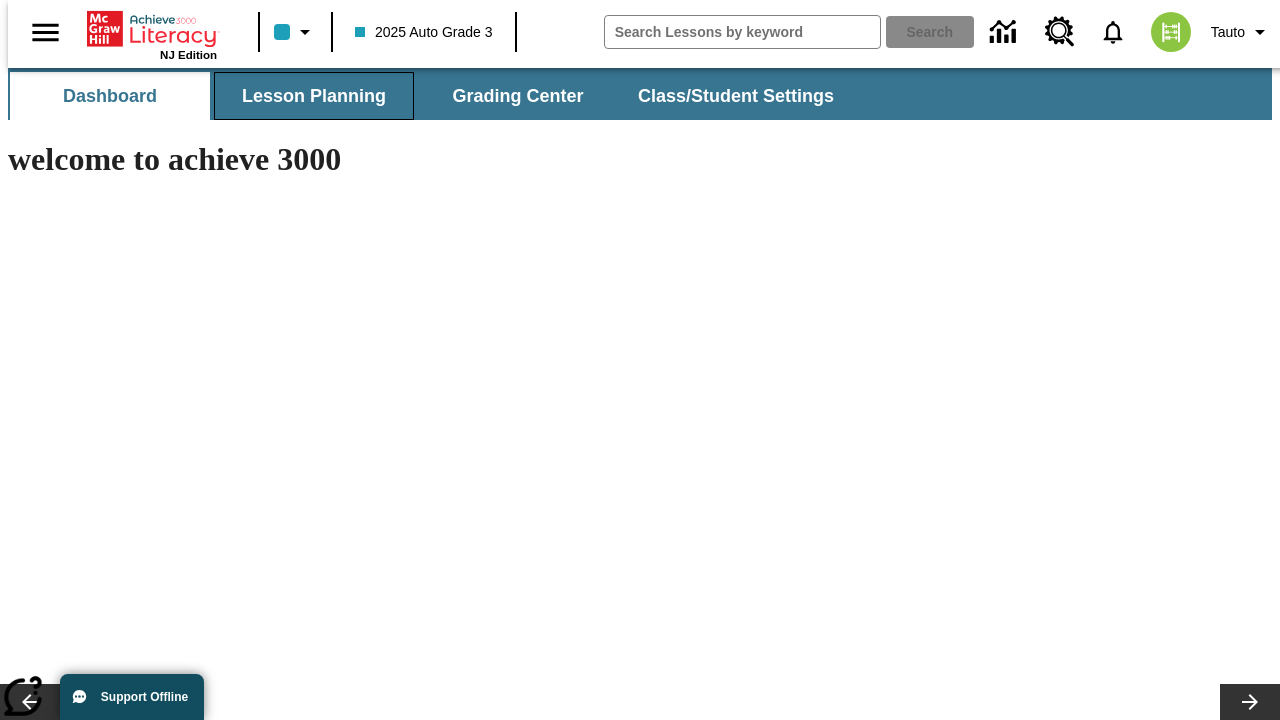 click on "Lesson Planning" at bounding box center [314, 96] 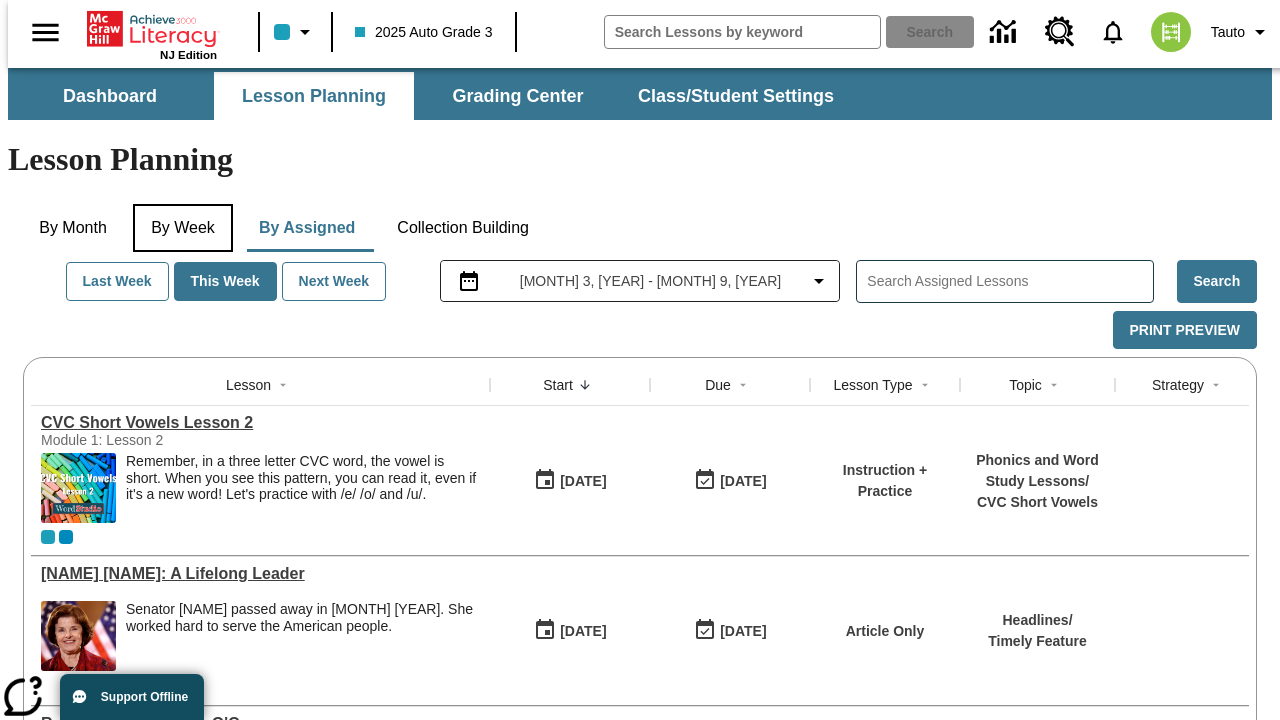 click on "By Week" at bounding box center (183, 228) 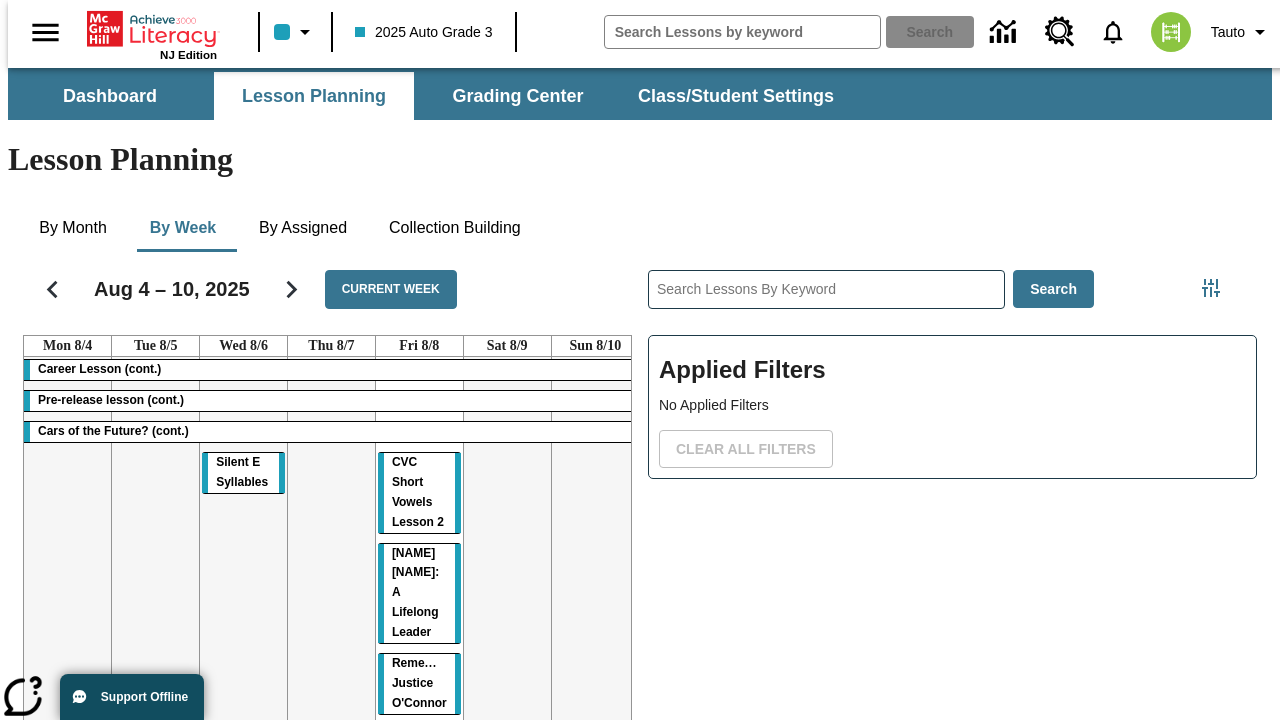 click on "Career Lesson (cont.) Pre-release lesson (cont.) Cars of the Future?  (cont.) Silent E Syllables CVC Short Vowels Lesson 2 Dianne Feinstein: A Lifelong Leader Remembering Justice O'Connor" at bounding box center [331, 572] 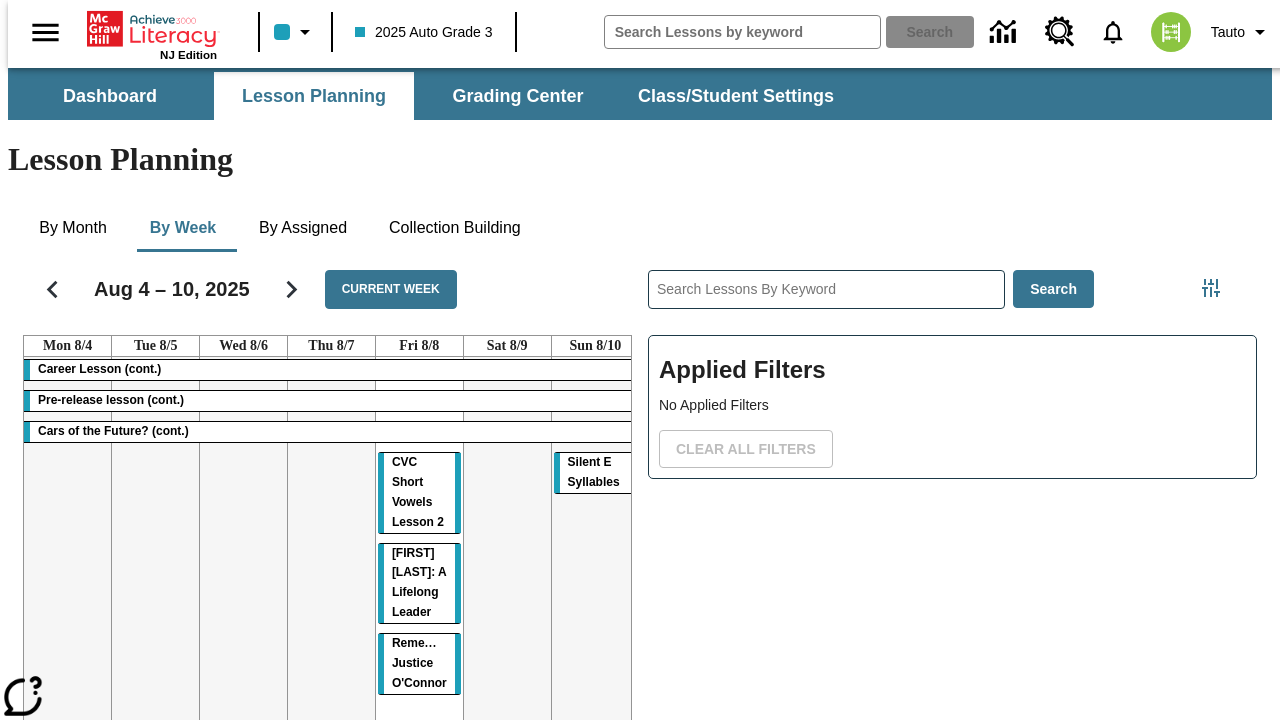 scroll, scrollTop: 0, scrollLeft: 0, axis: both 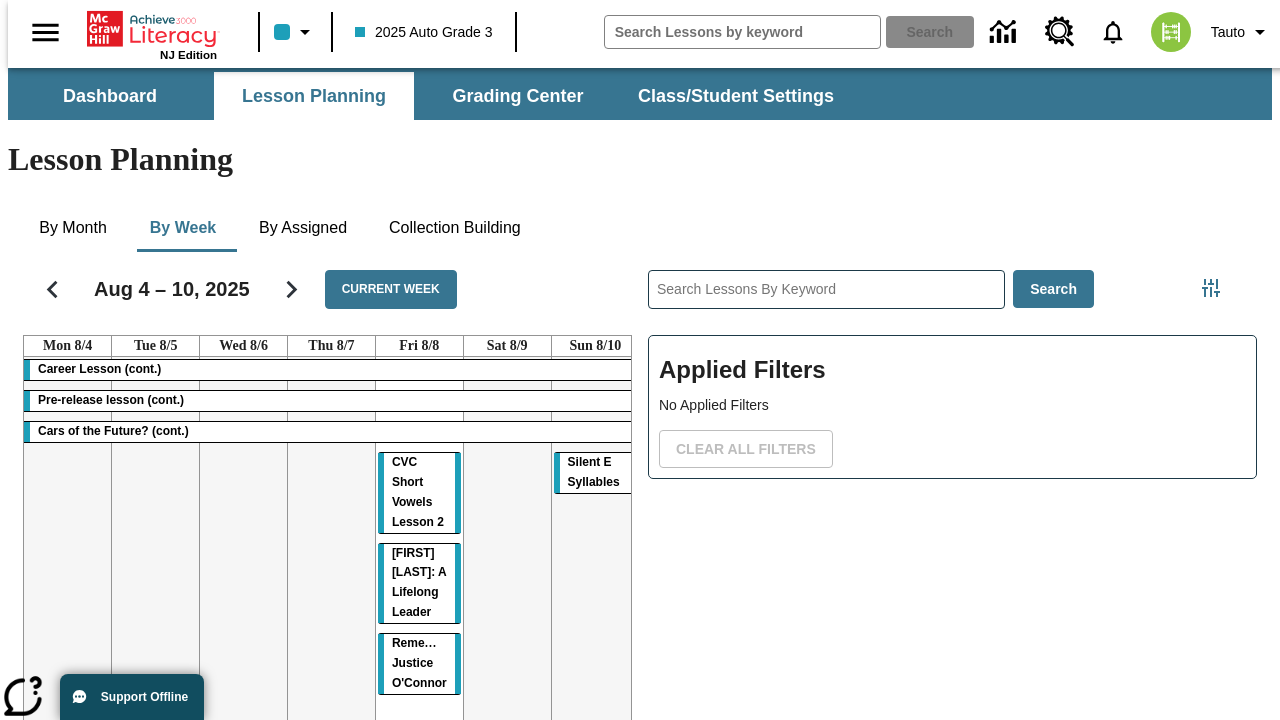 click on "Silent E Syllables" at bounding box center [594, 472] 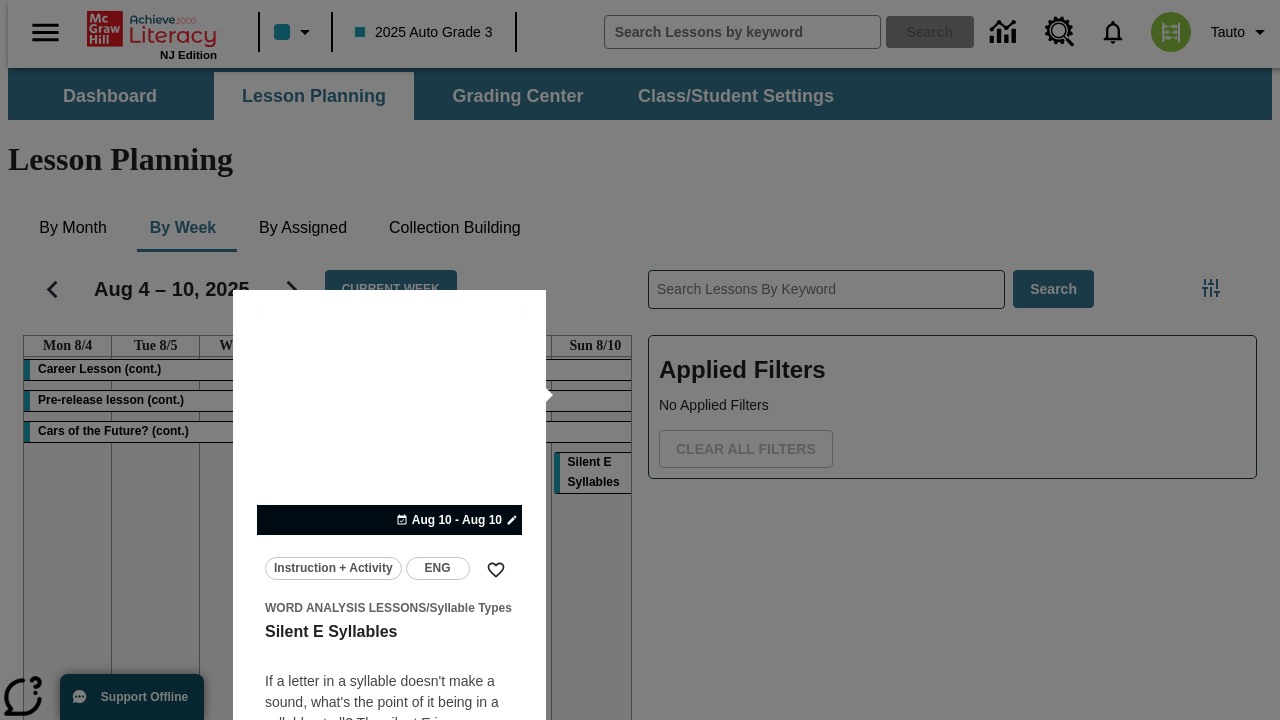 scroll, scrollTop: 125, scrollLeft: 0, axis: vertical 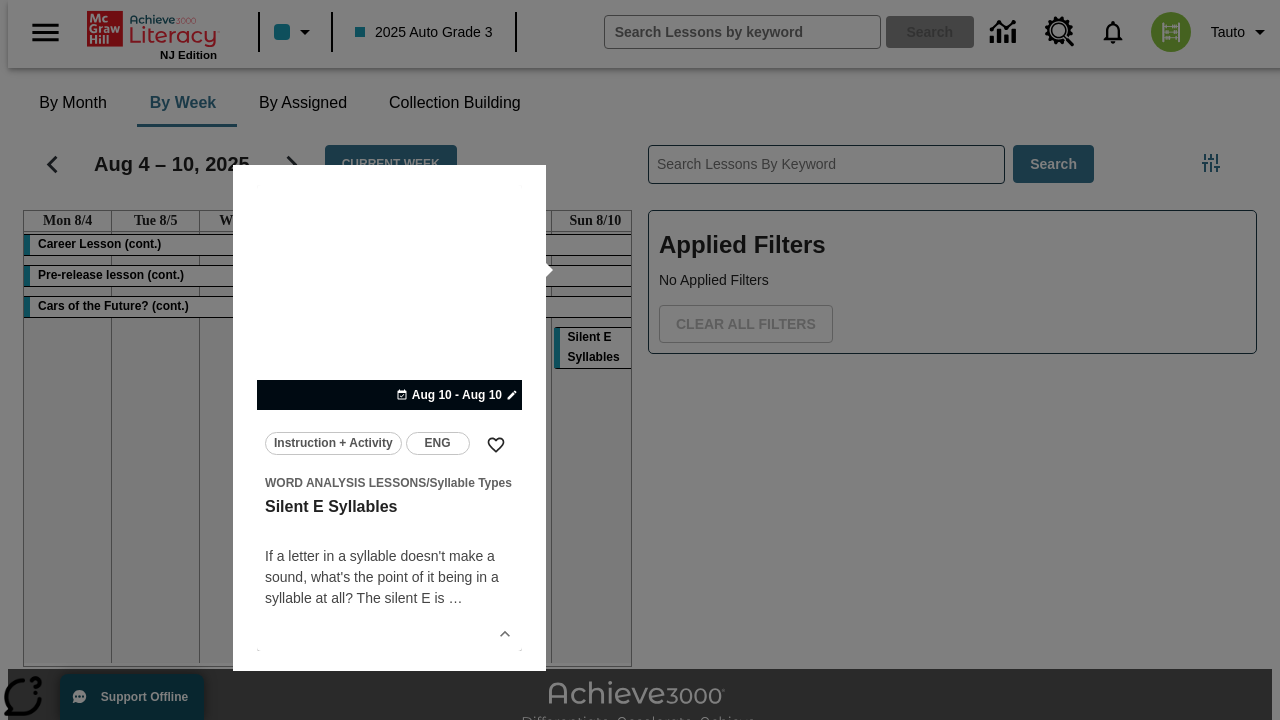 type 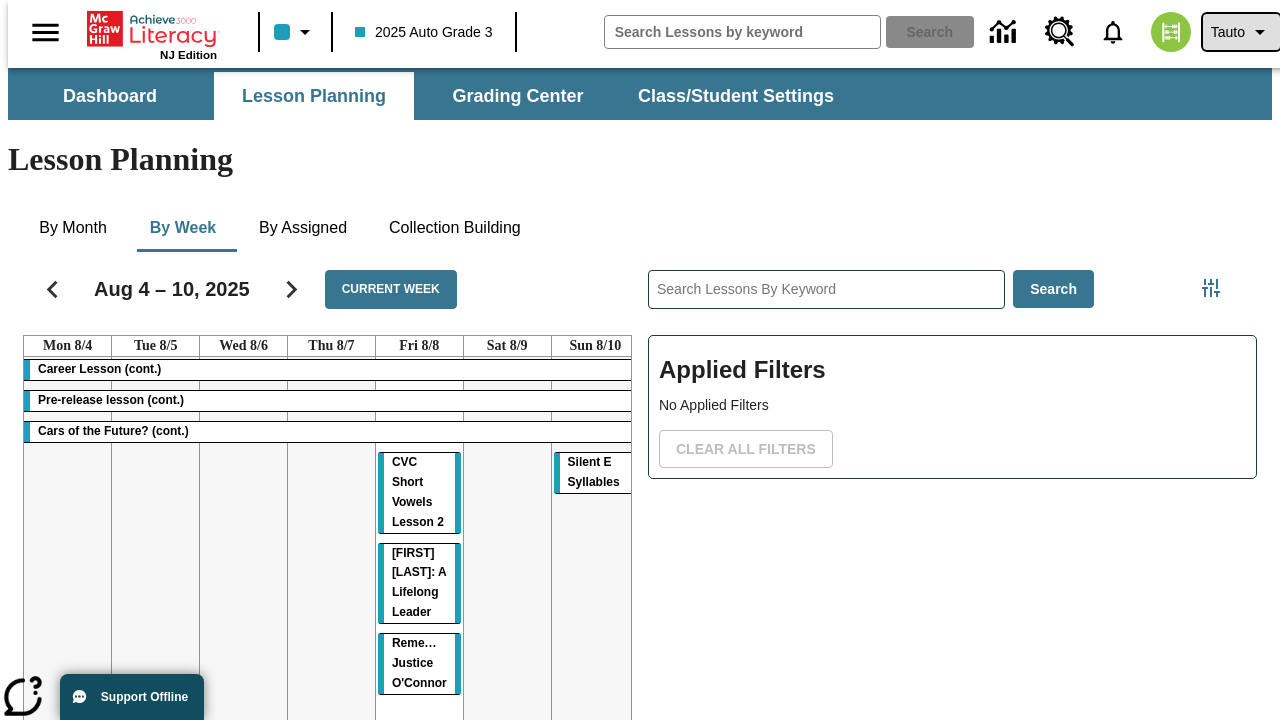 click on "Tauto" at bounding box center [1228, 32] 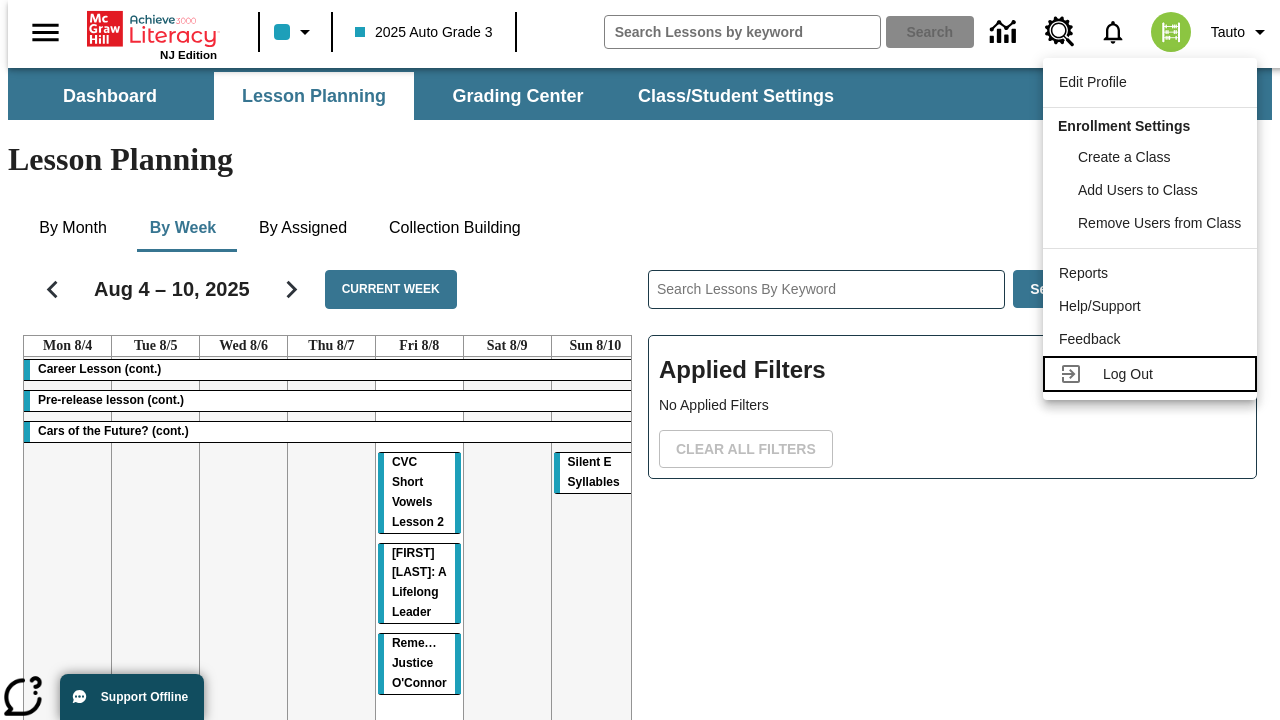 click on "Log Out" at bounding box center (1128, 374) 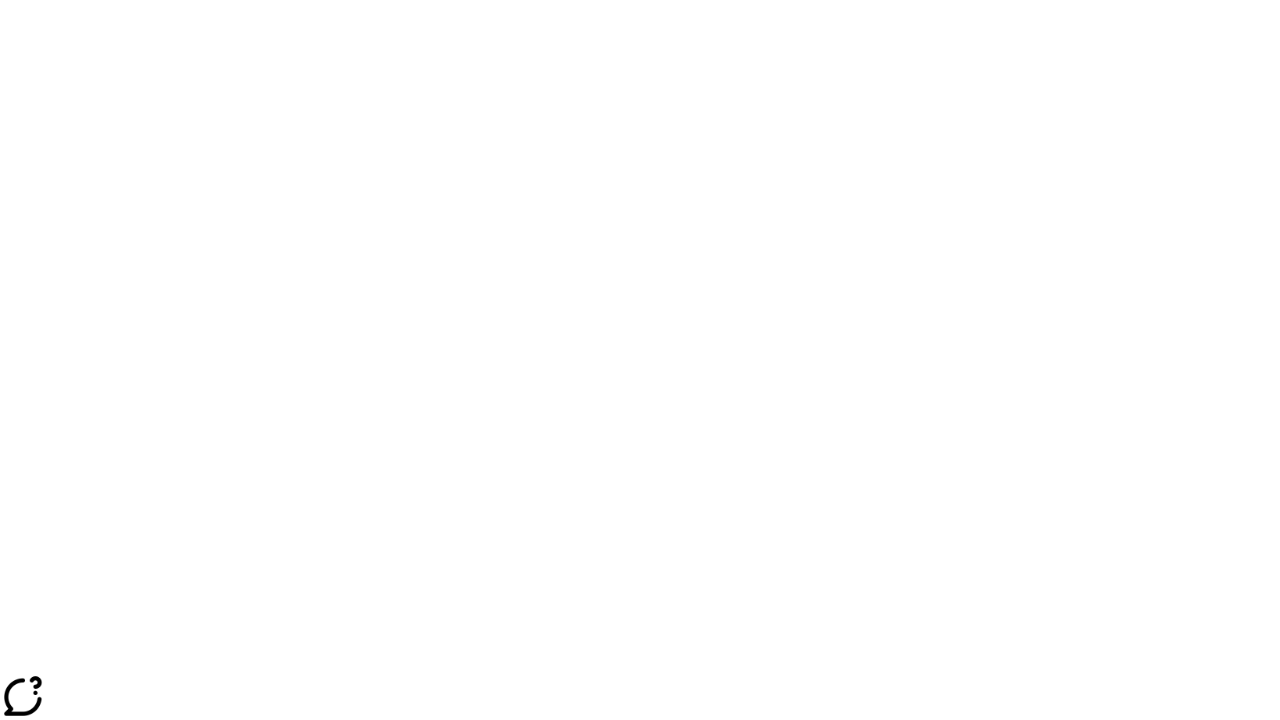 scroll, scrollTop: 0, scrollLeft: 0, axis: both 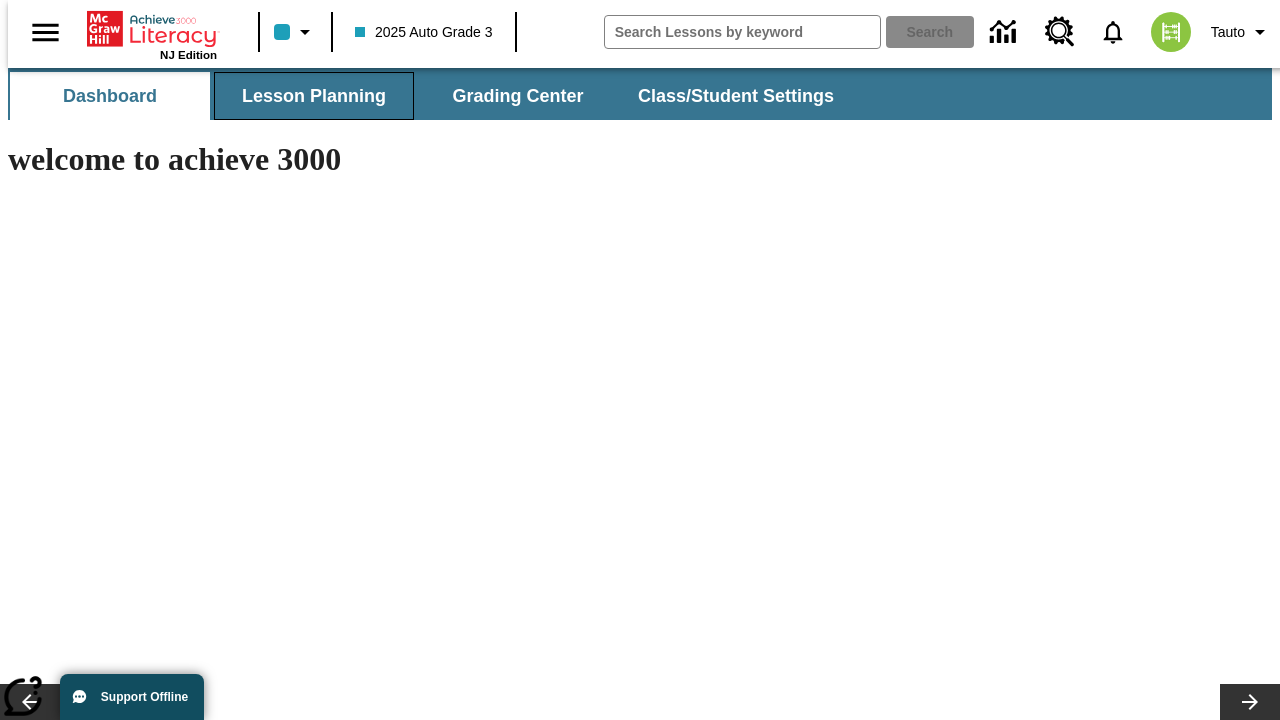 click on "Lesson Planning" at bounding box center [314, 96] 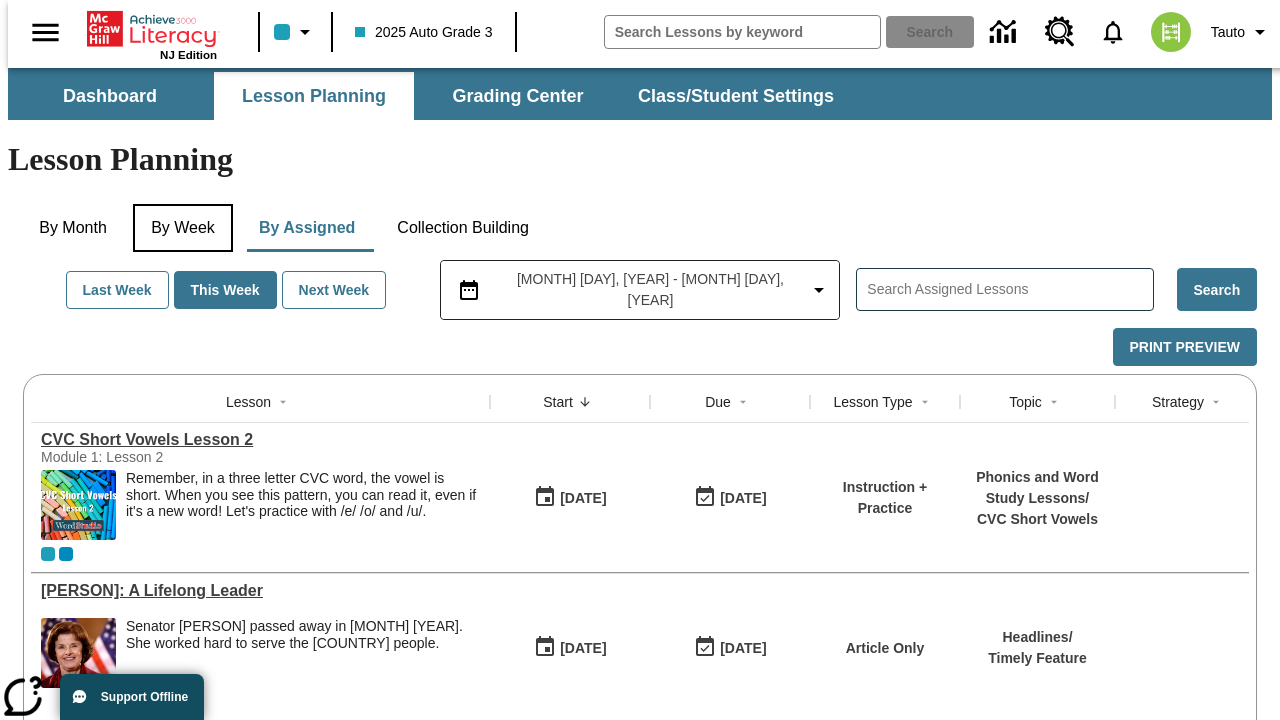 click on "By Week" at bounding box center [183, 228] 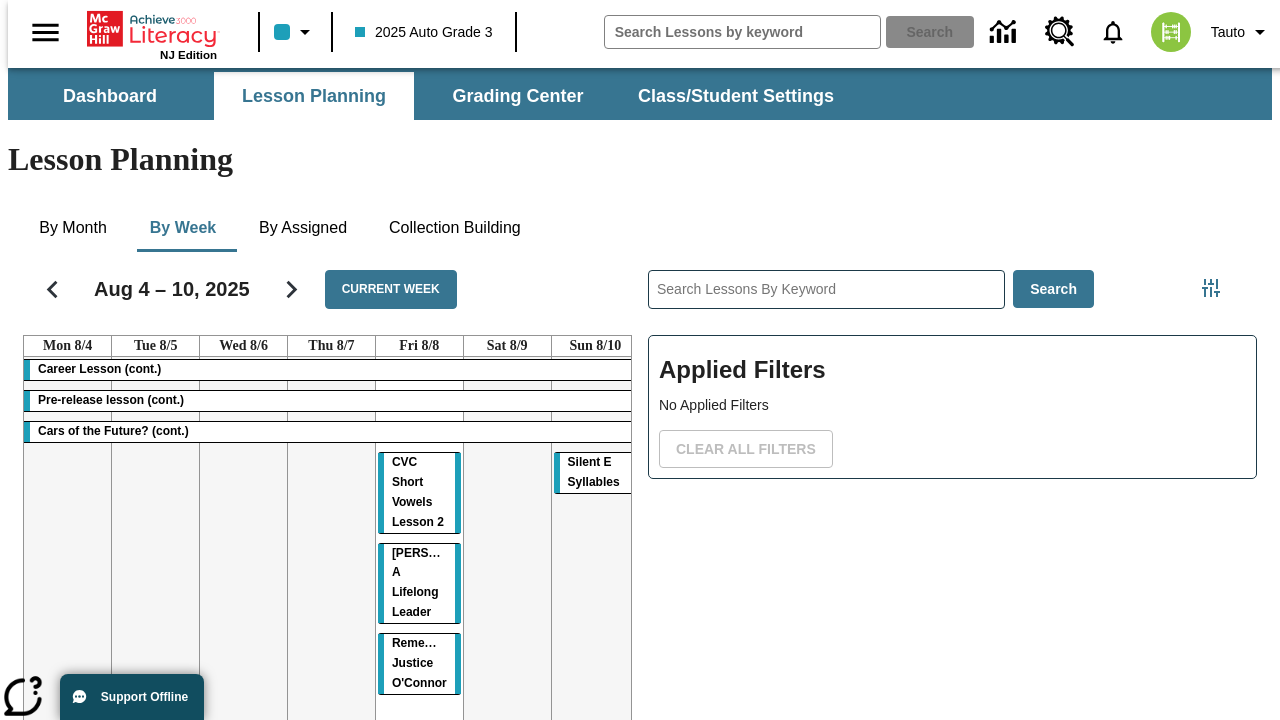 click on "Career Lesson (cont.) Pre-release lesson (cont.) Cars of the Future?  (cont.) CVC Short Vowels Lesson 2 [PERSON]: A Lifelong Leader Remembering Justice O'Connor Silent E Syllables" at bounding box center [331, 572] 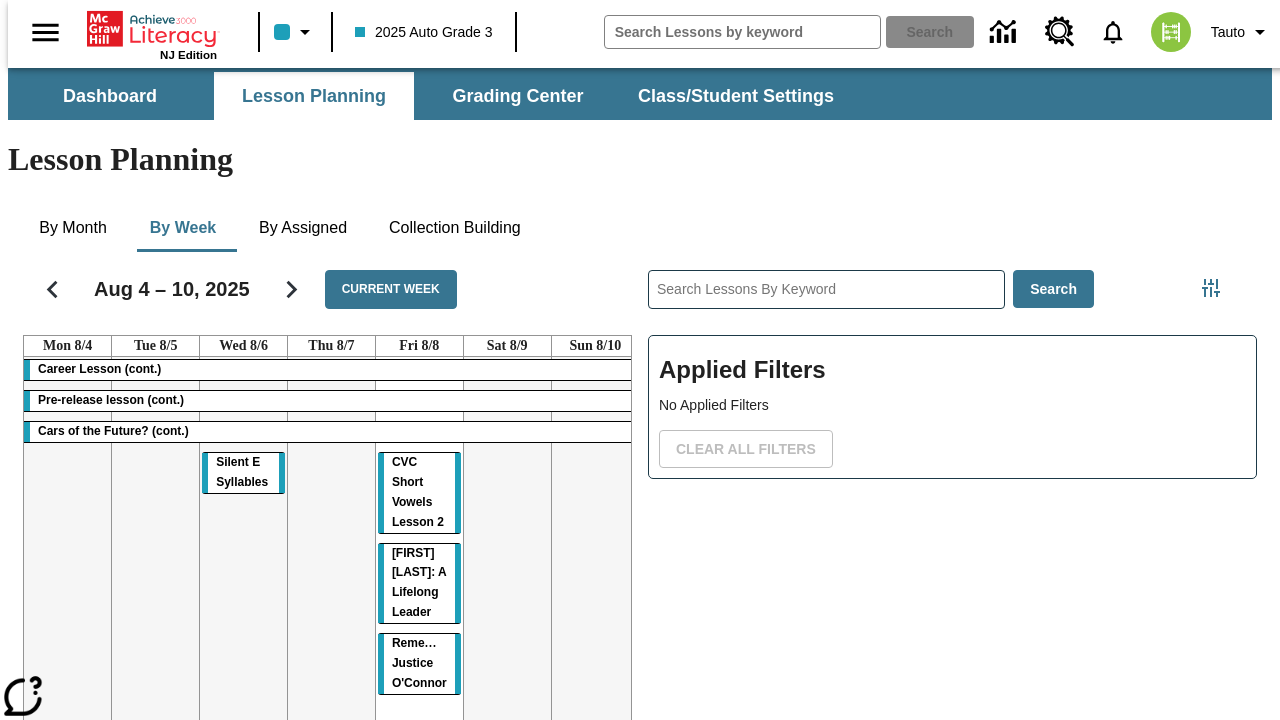 scroll, scrollTop: 0, scrollLeft: 0, axis: both 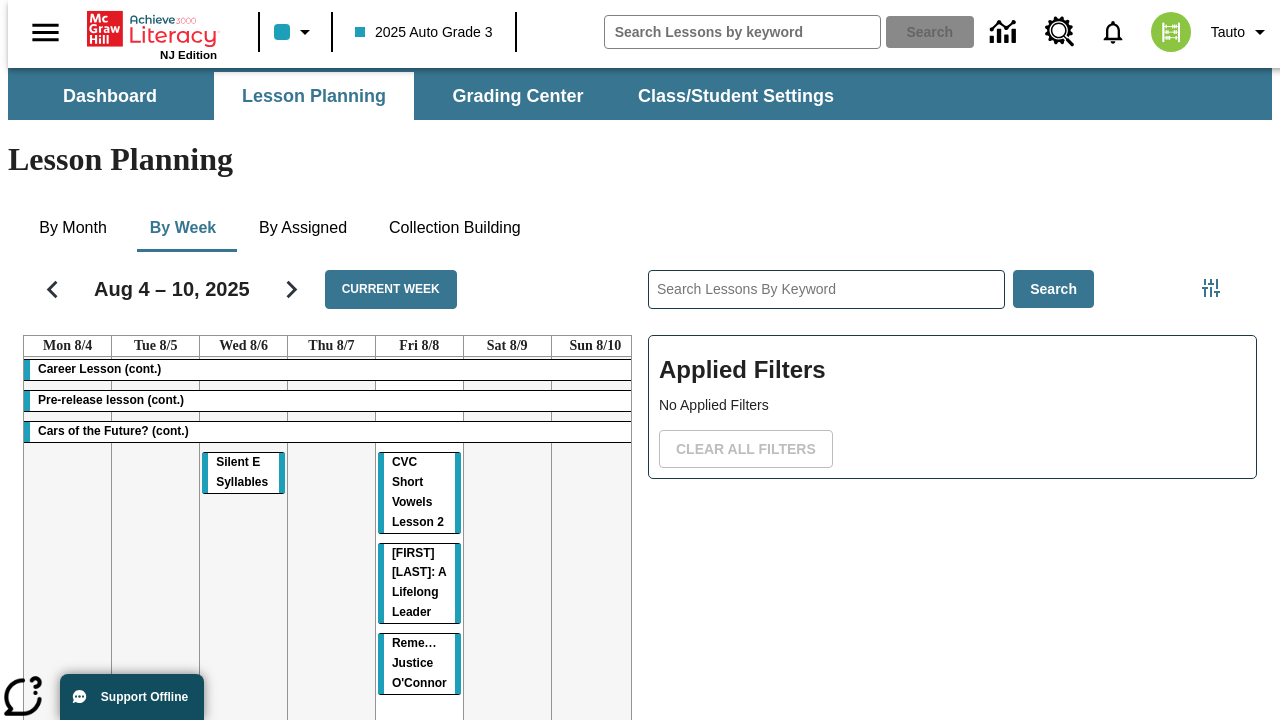 click on "Silent E Syllables" at bounding box center [242, 472] 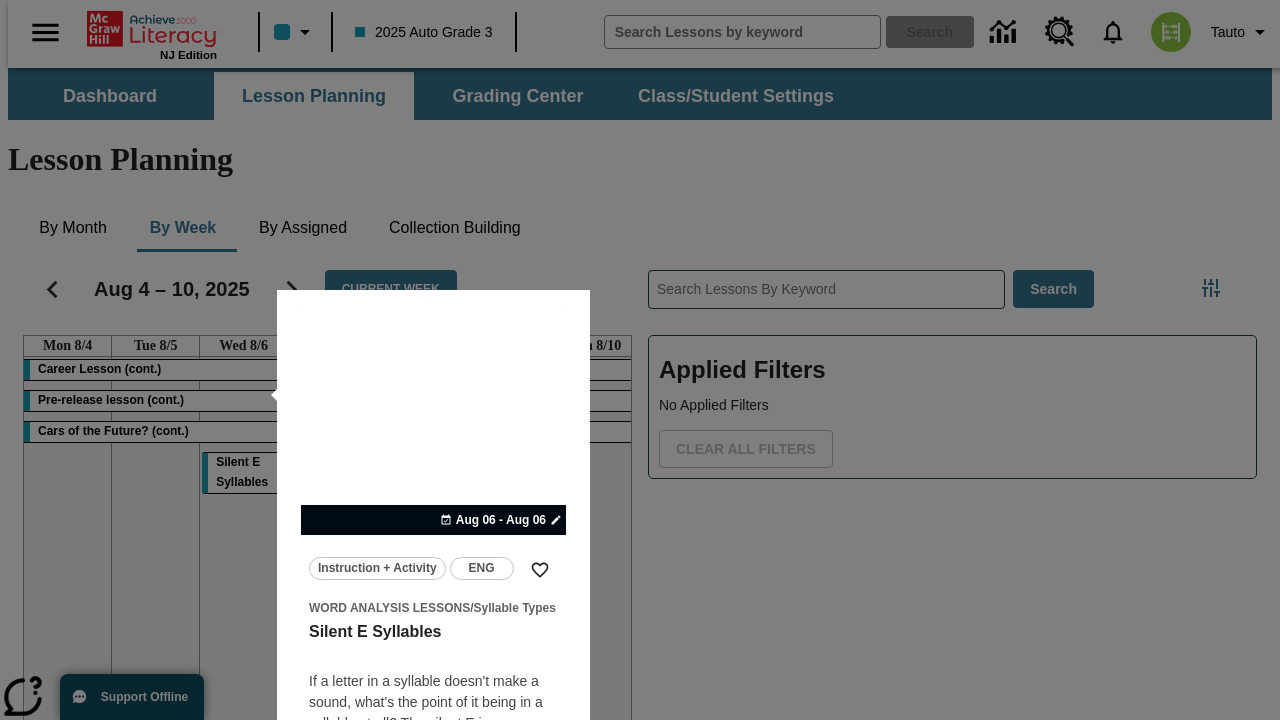 scroll, scrollTop: 125, scrollLeft: 0, axis: vertical 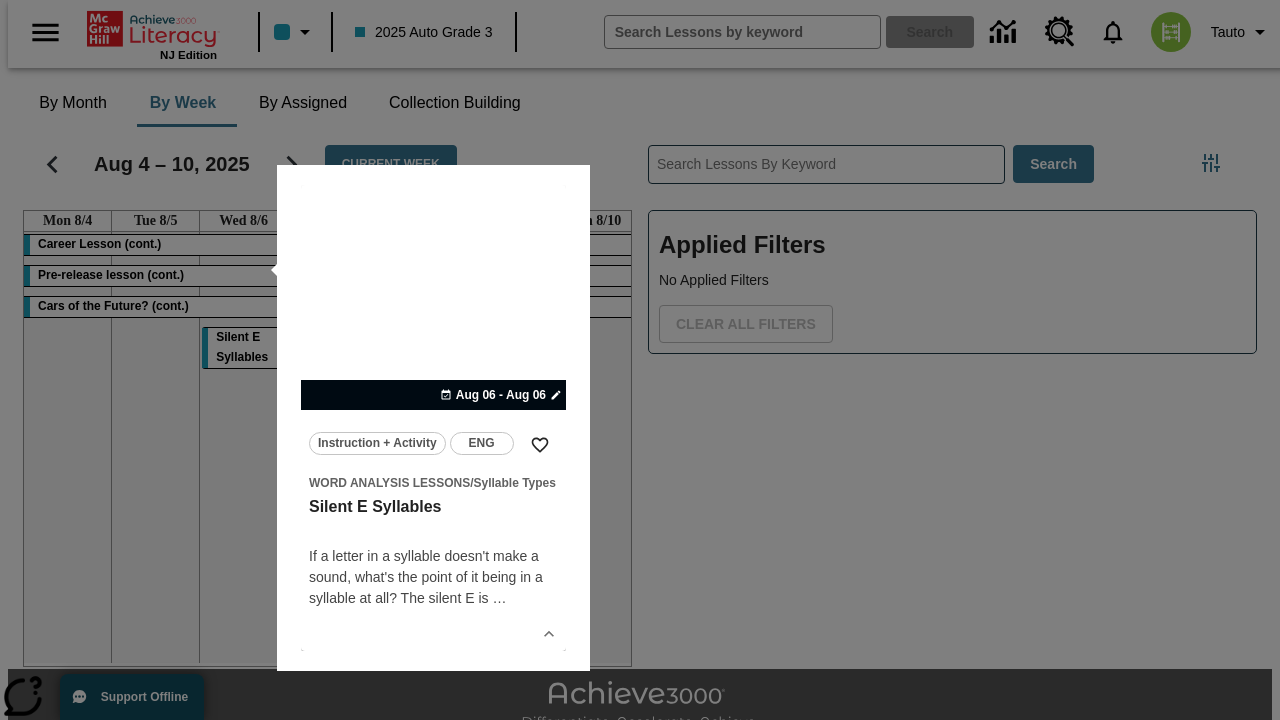 type 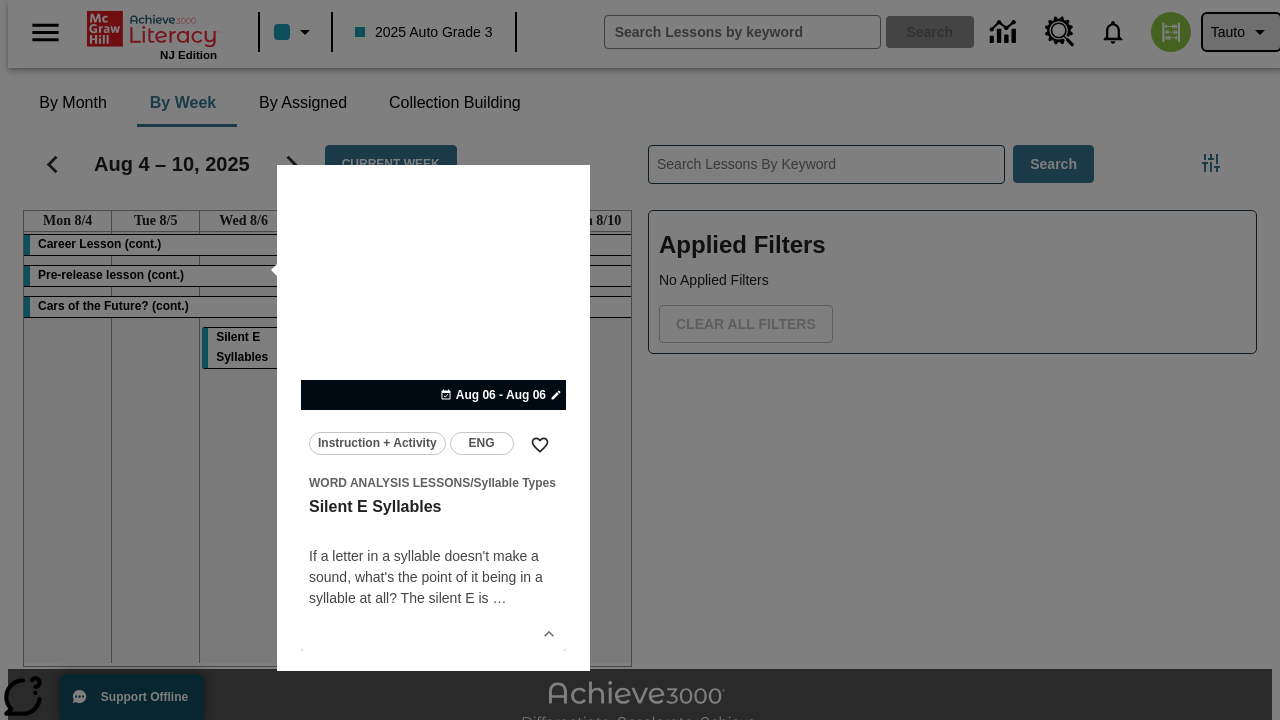click on "Tauto" at bounding box center (1228, 32) 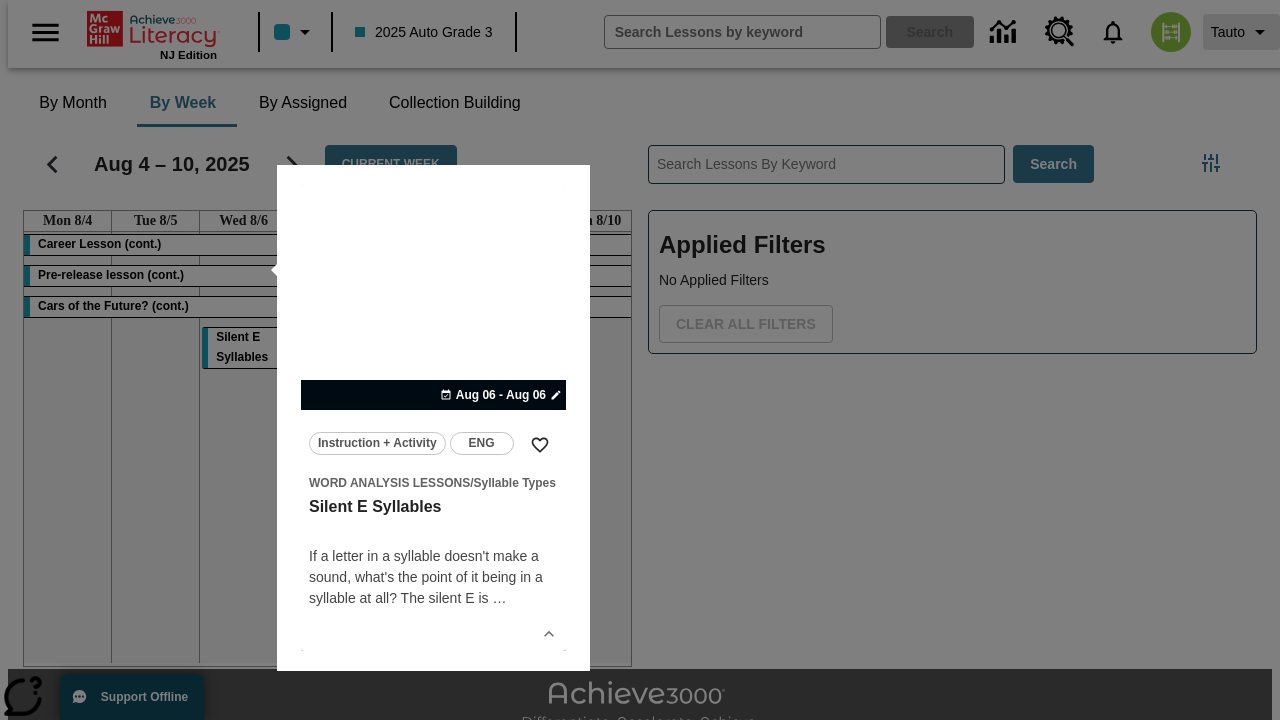 scroll, scrollTop: 0, scrollLeft: 0, axis: both 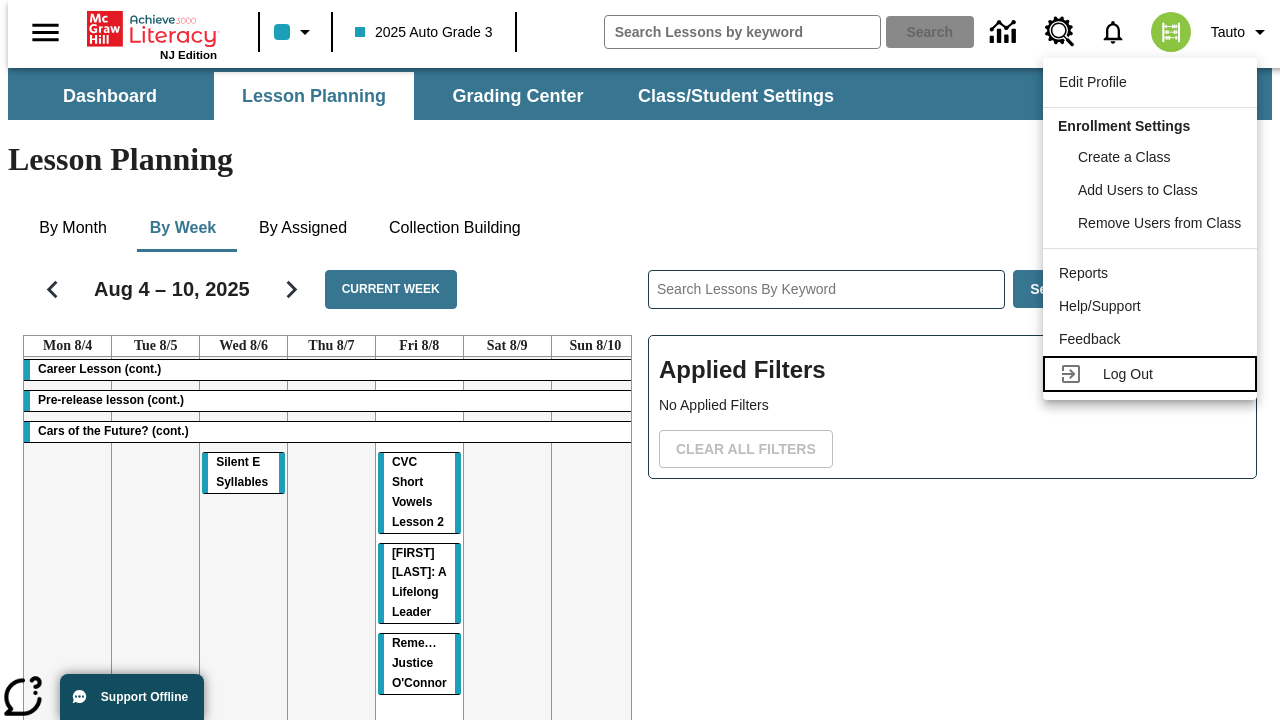 click on "Log Out" at bounding box center (1128, 374) 